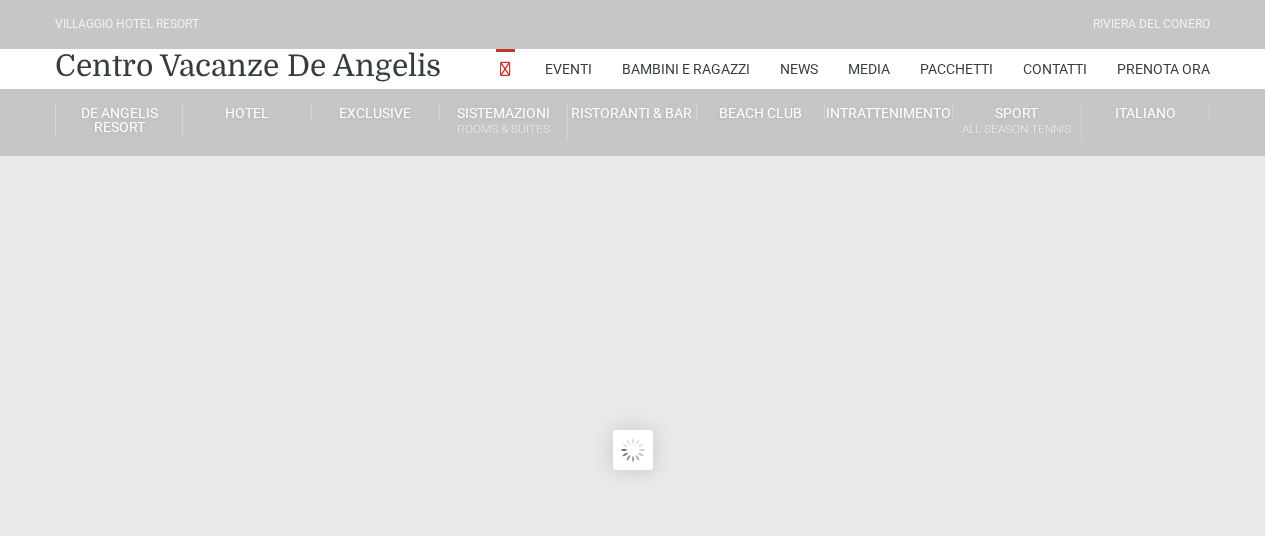 scroll, scrollTop: 0, scrollLeft: 0, axis: both 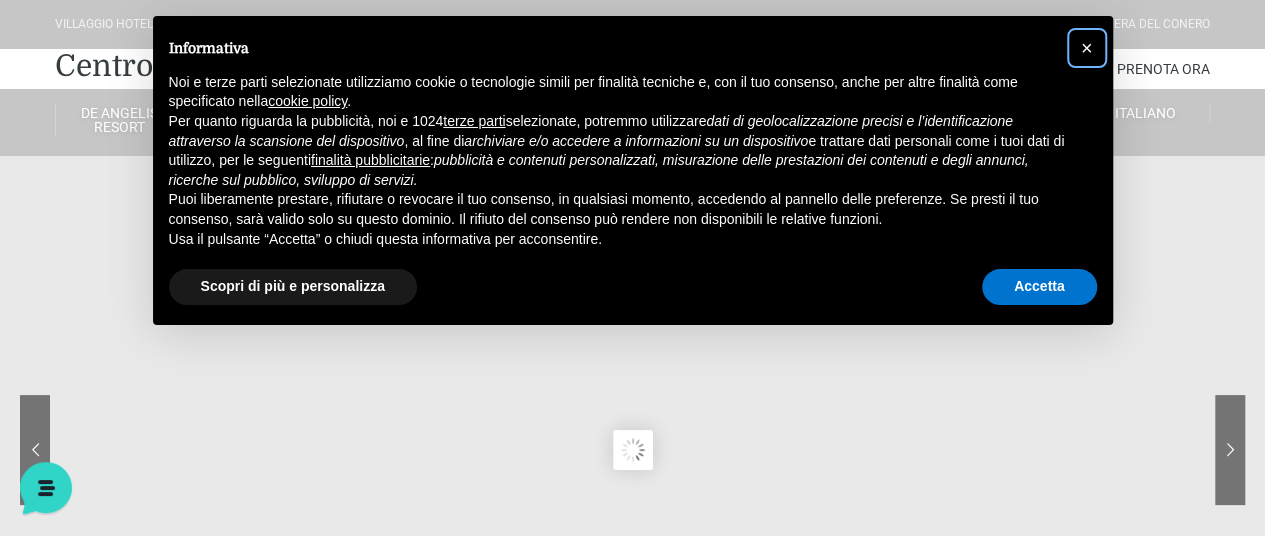 click on "×" at bounding box center [1087, 48] 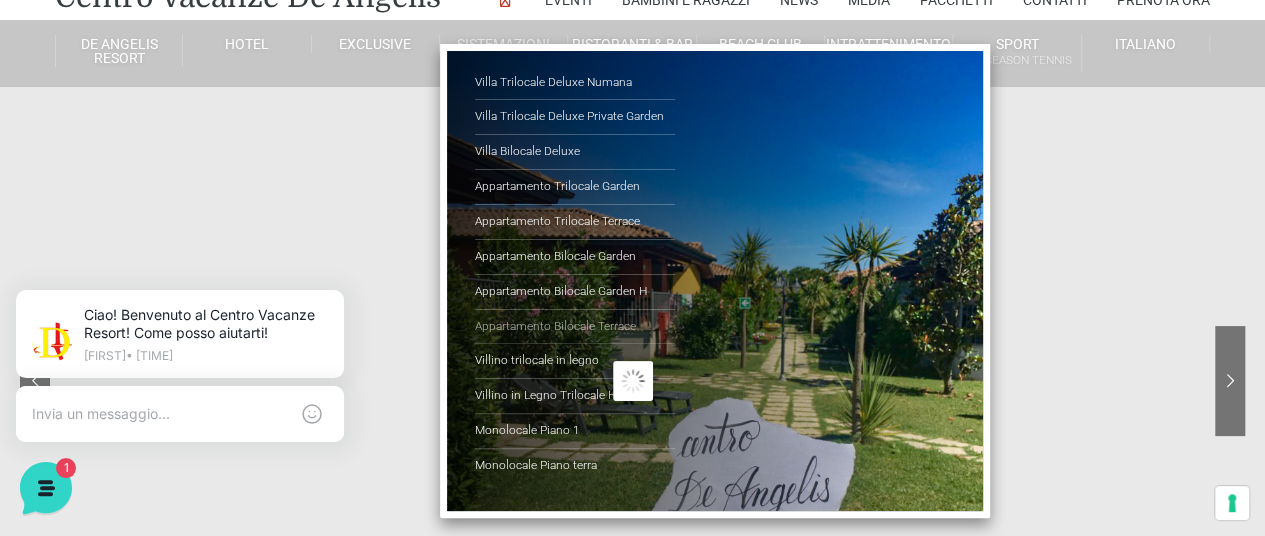 scroll, scrollTop: 100, scrollLeft: 0, axis: vertical 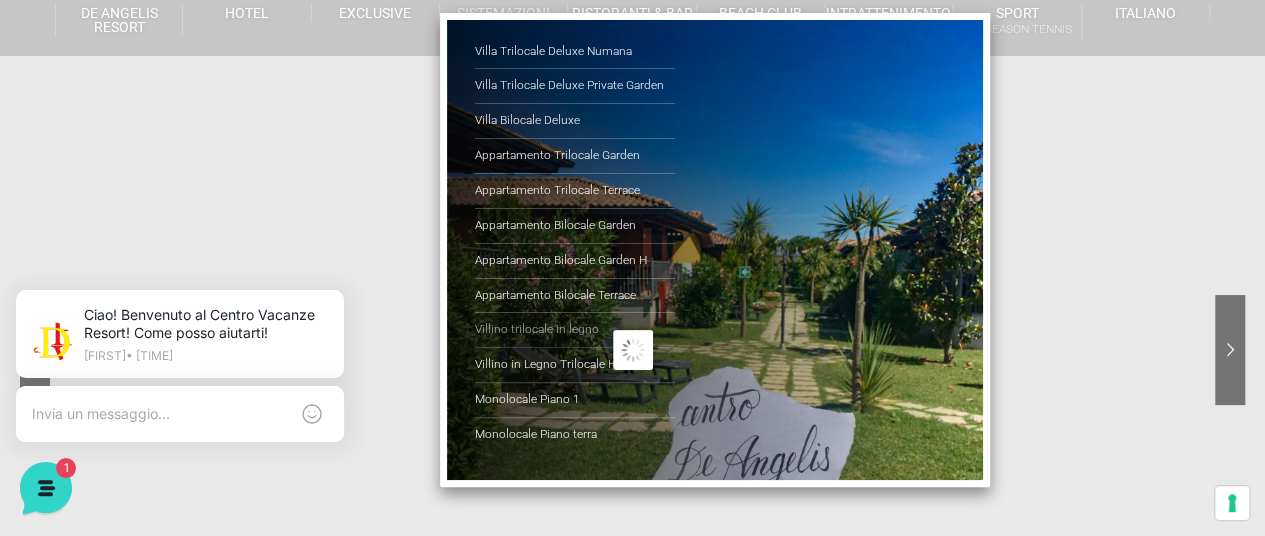 click on "Villino trilocale in legno" at bounding box center (575, 330) 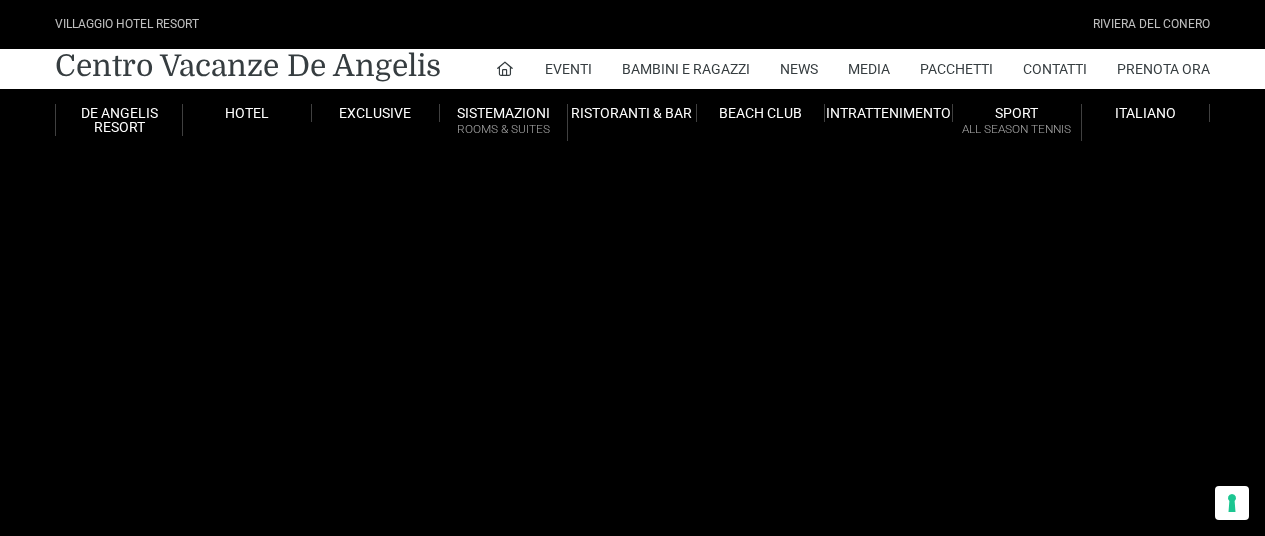 scroll, scrollTop: 0, scrollLeft: 0, axis: both 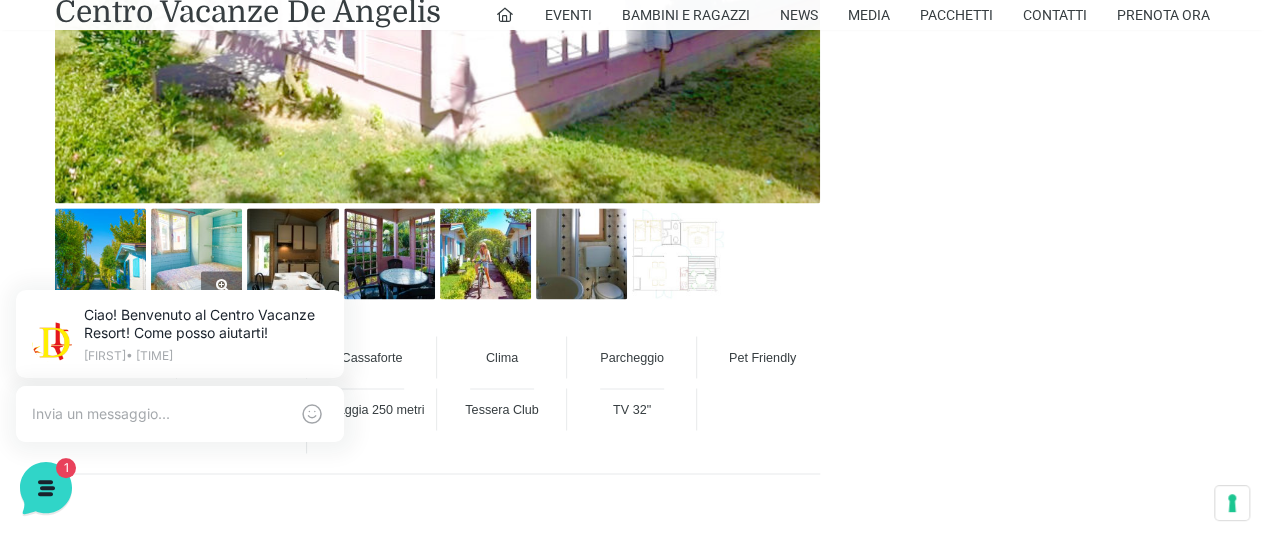 click at bounding box center [196, 253] 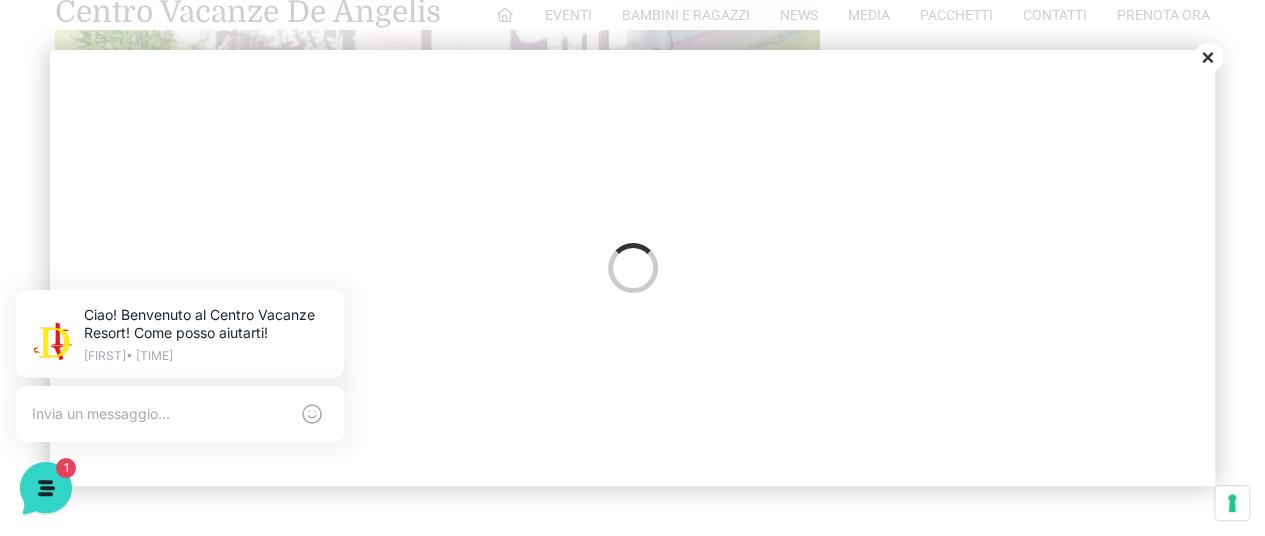 scroll, scrollTop: 1120, scrollLeft: 0, axis: vertical 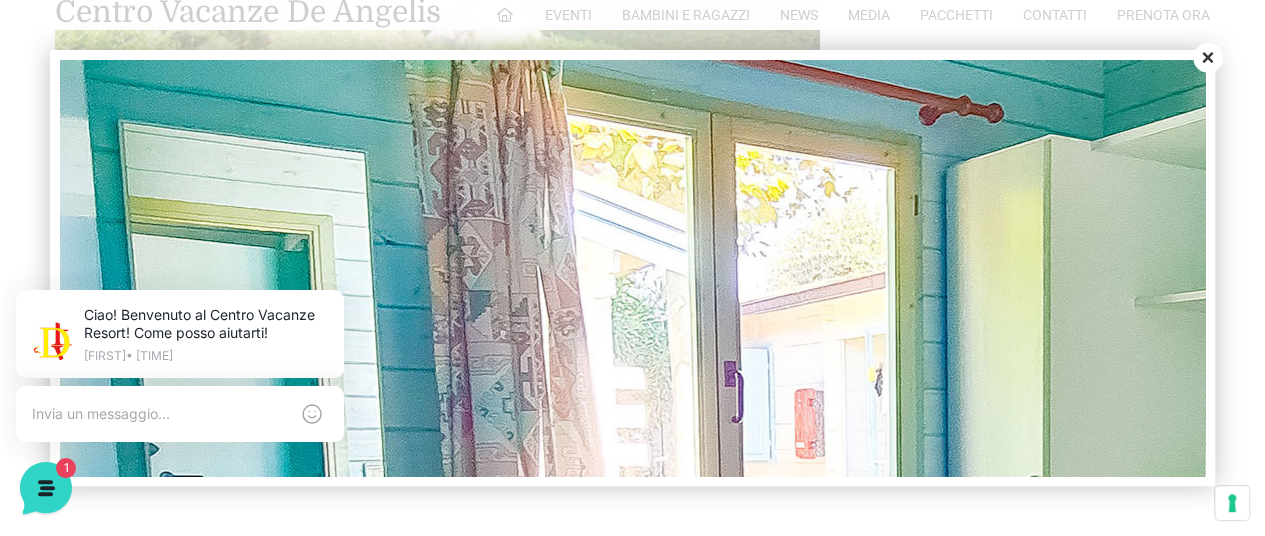 click on "Close" at bounding box center [1208, 58] 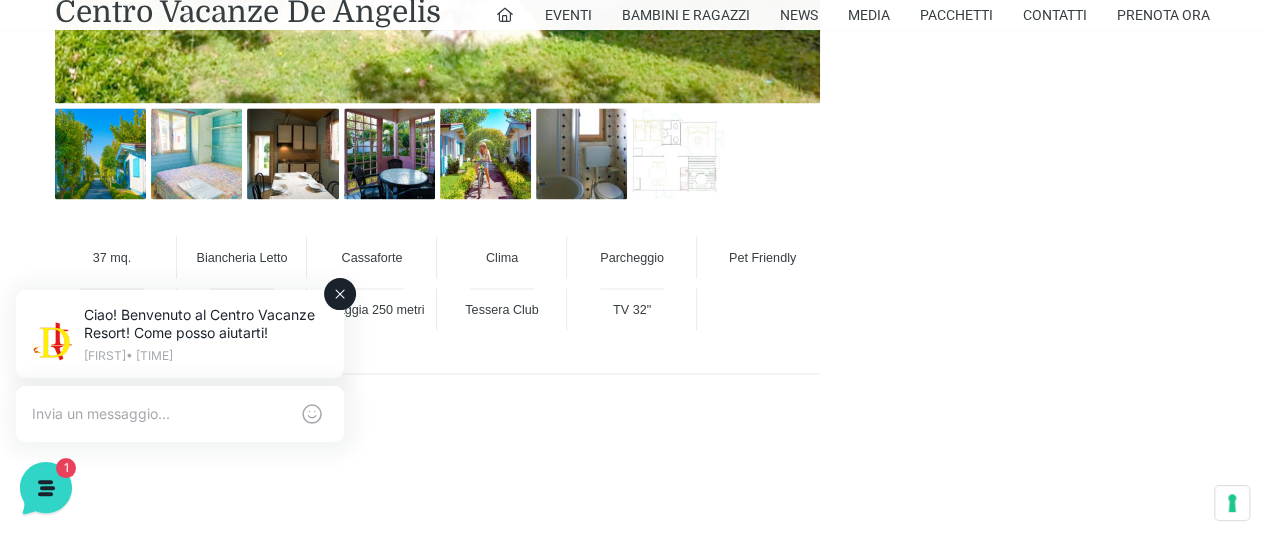 drag, startPoint x: 340, startPoint y: 291, endPoint x: 327, endPoint y: 557, distance: 266.31747 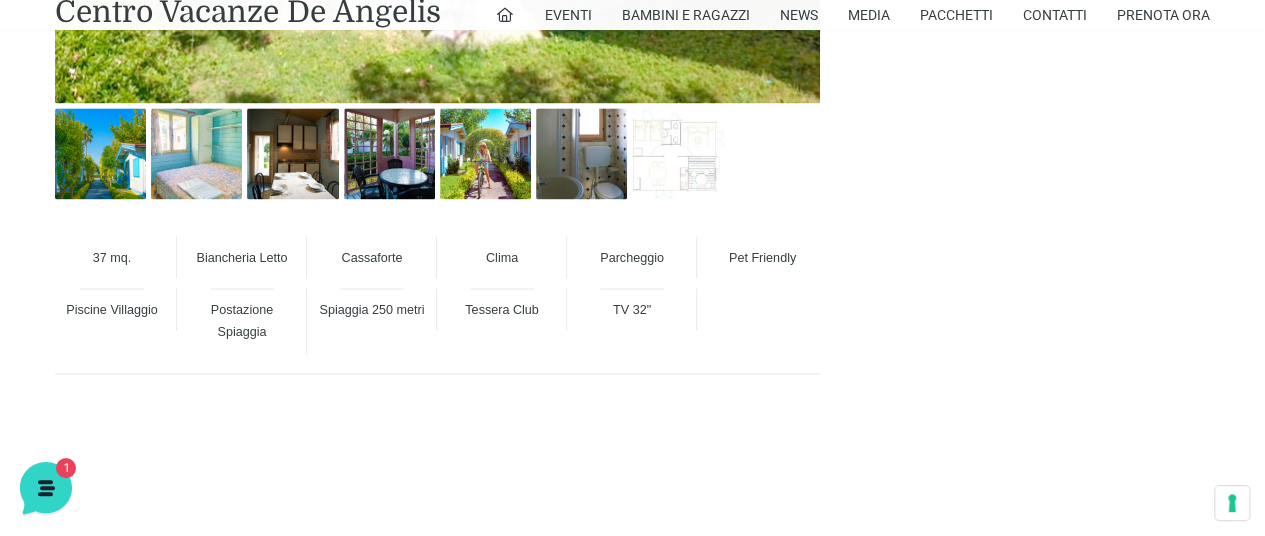 scroll, scrollTop: 1300, scrollLeft: 0, axis: vertical 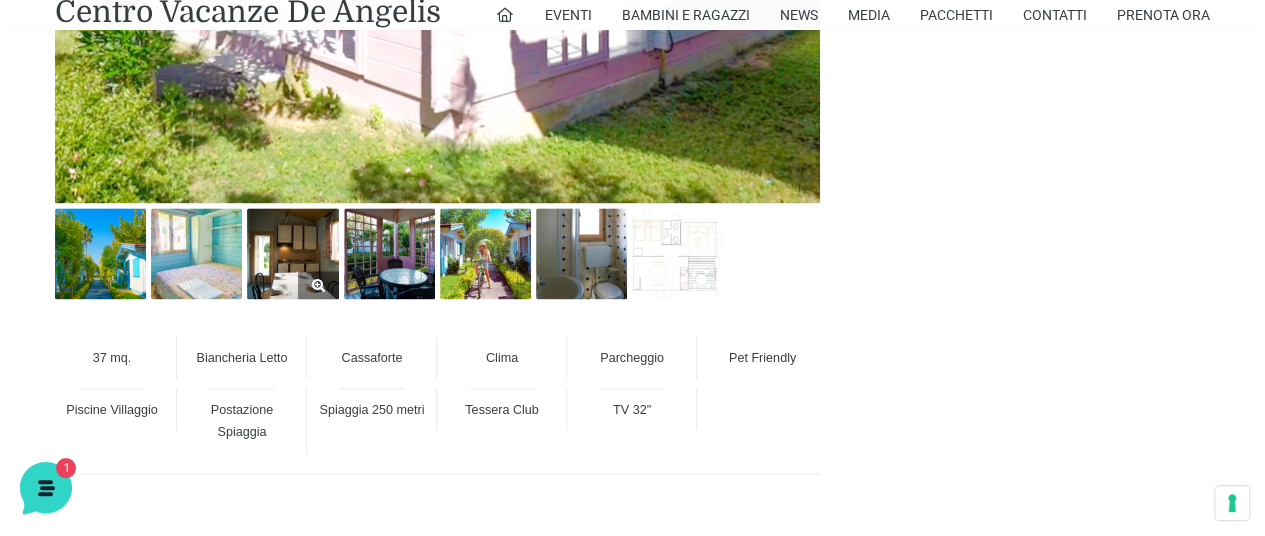 click at bounding box center (292, 253) 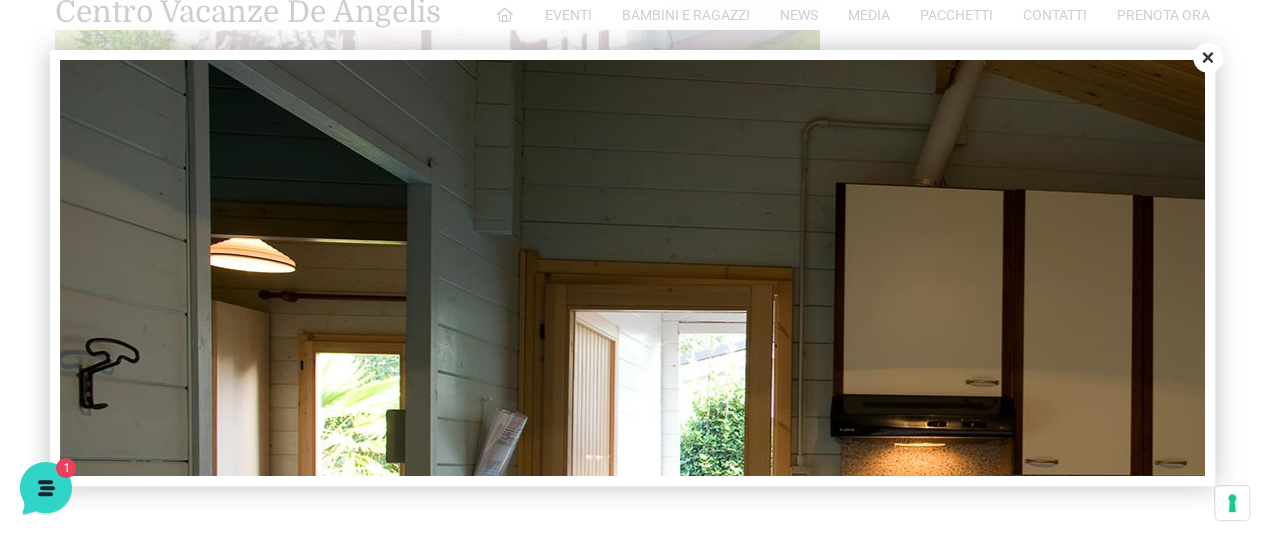 scroll, scrollTop: 0, scrollLeft: 0, axis: both 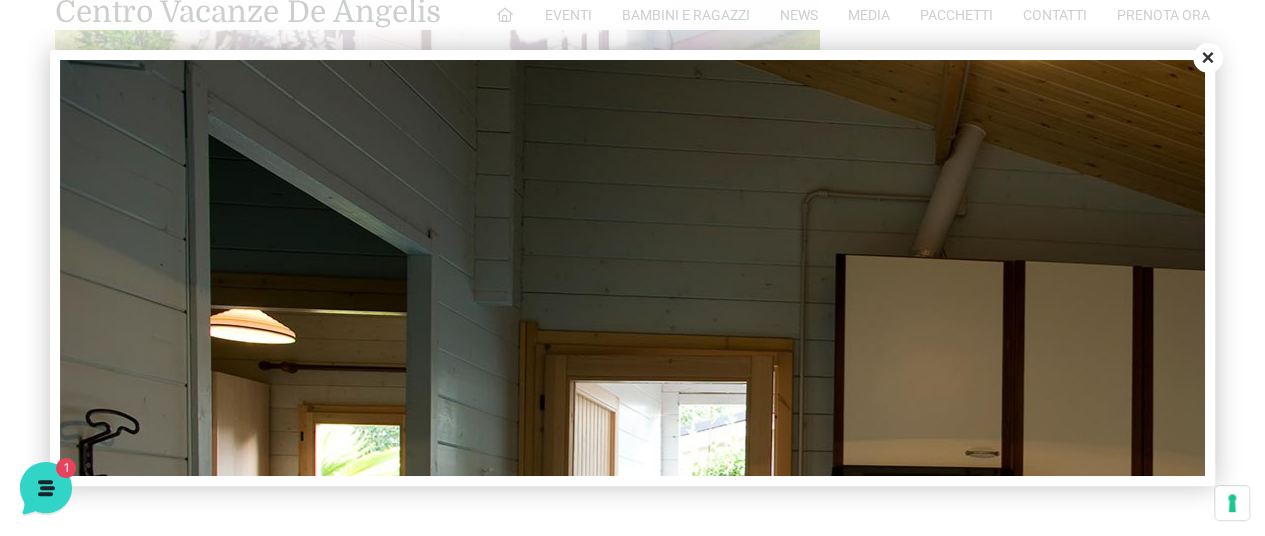 click on "Close" at bounding box center (1208, 58) 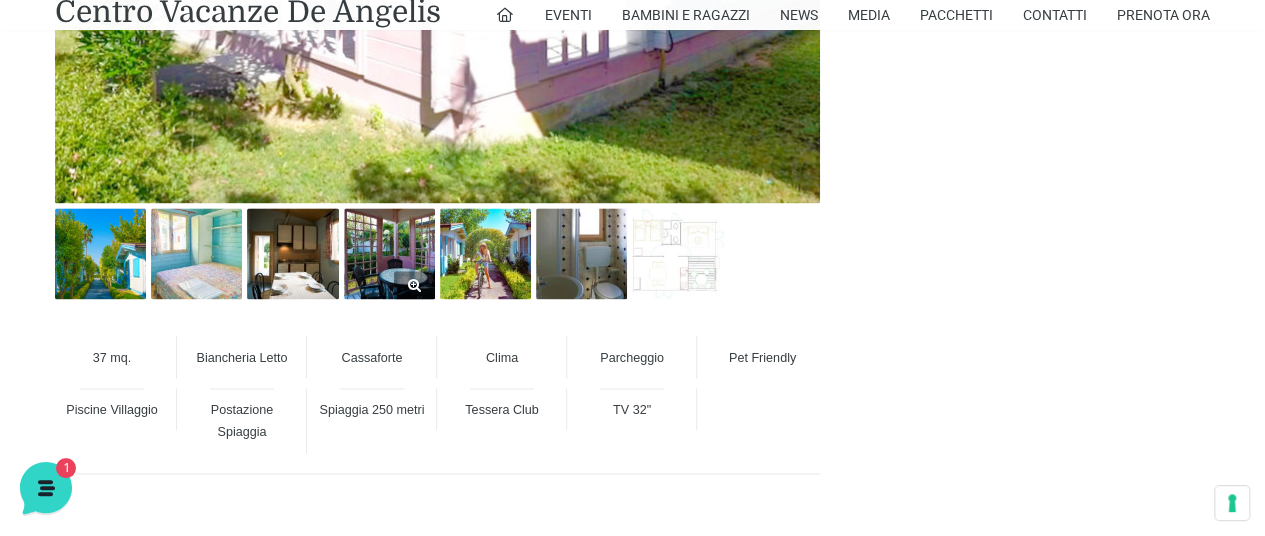 click at bounding box center (389, 253) 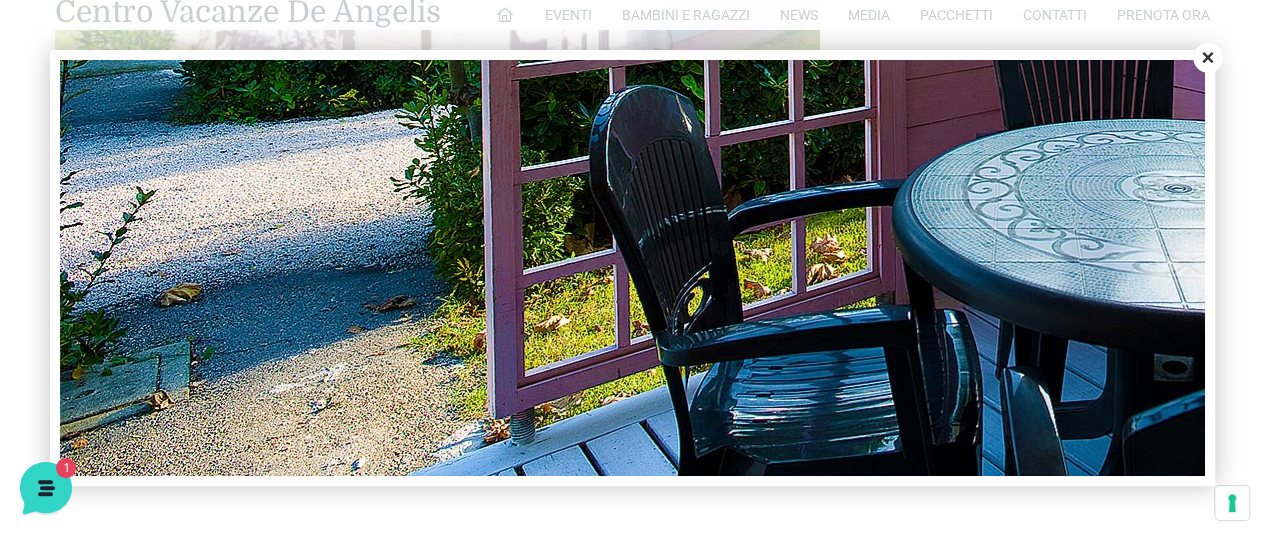scroll, scrollTop: 679, scrollLeft: 0, axis: vertical 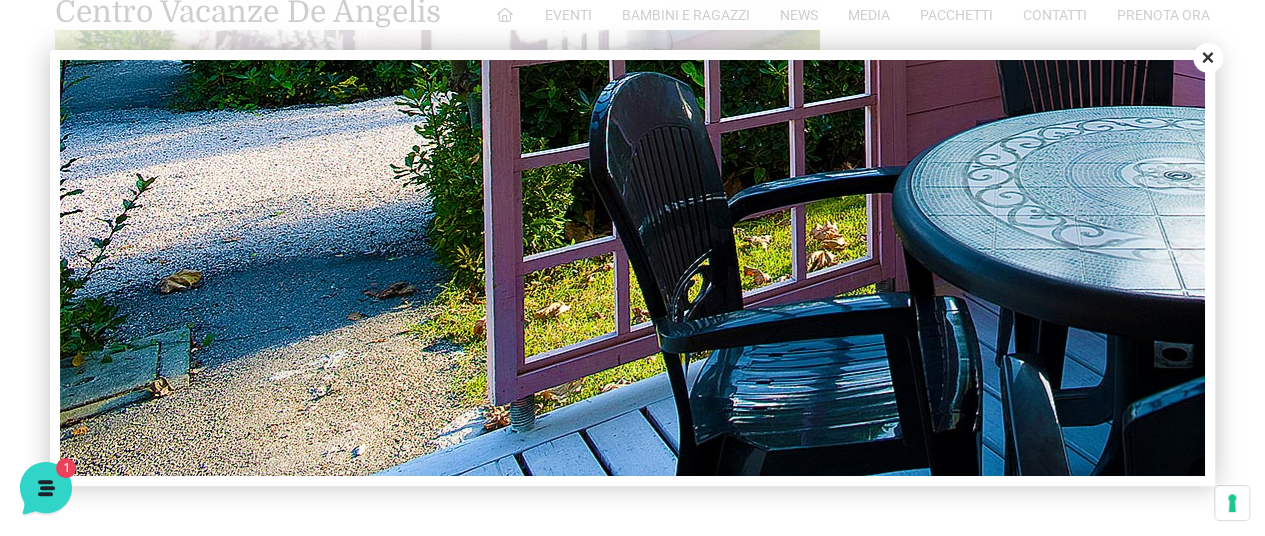 click on "Close" at bounding box center [1208, 58] 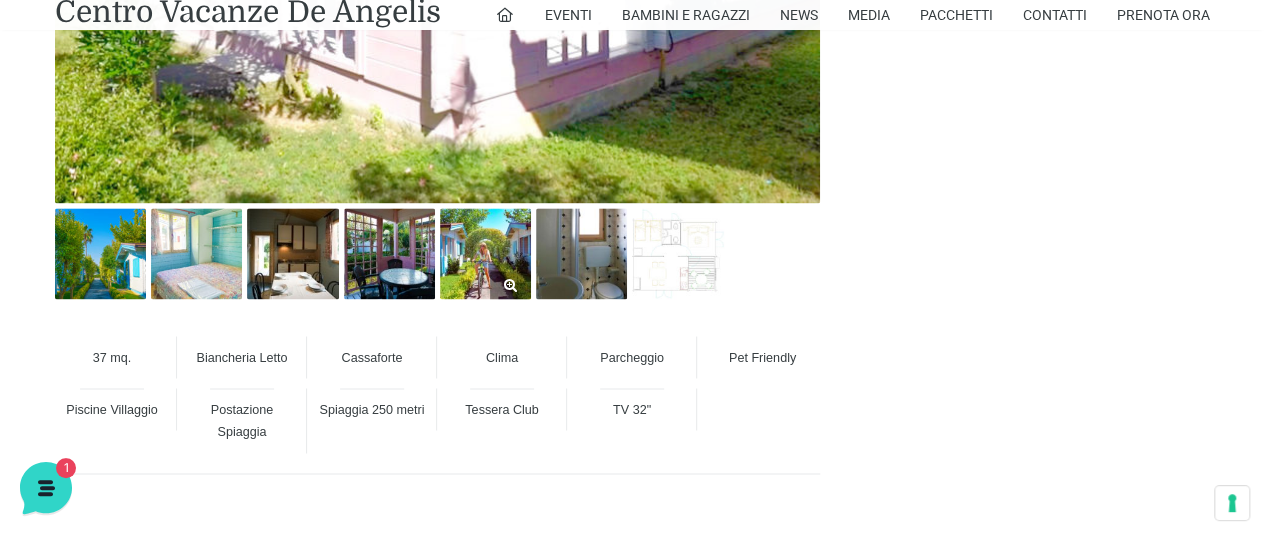 click at bounding box center [485, 253] 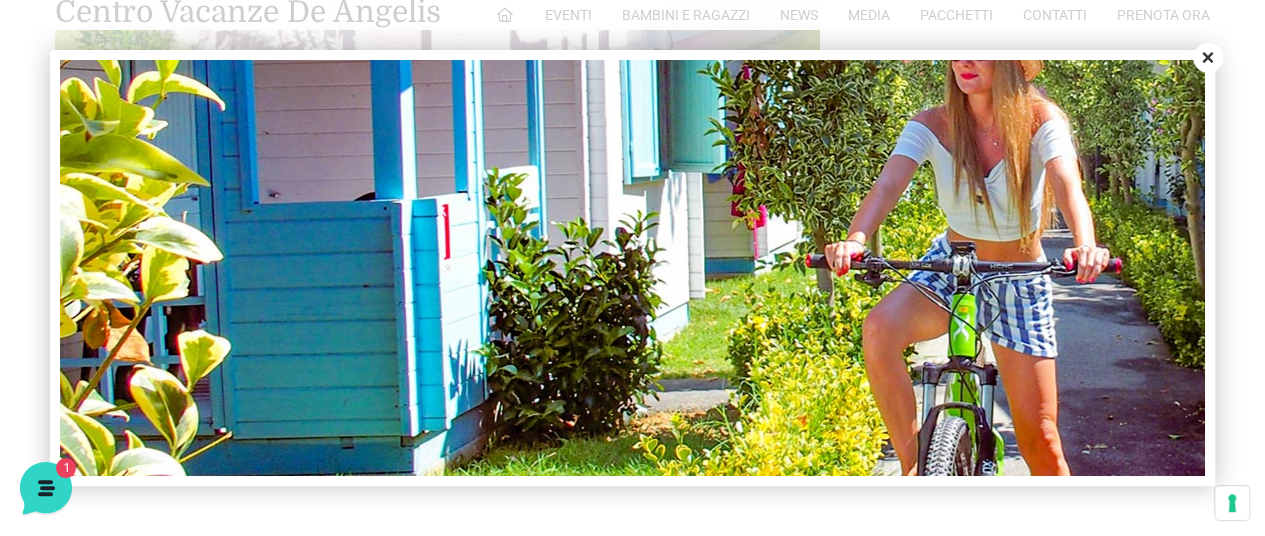 scroll, scrollTop: 400, scrollLeft: 0, axis: vertical 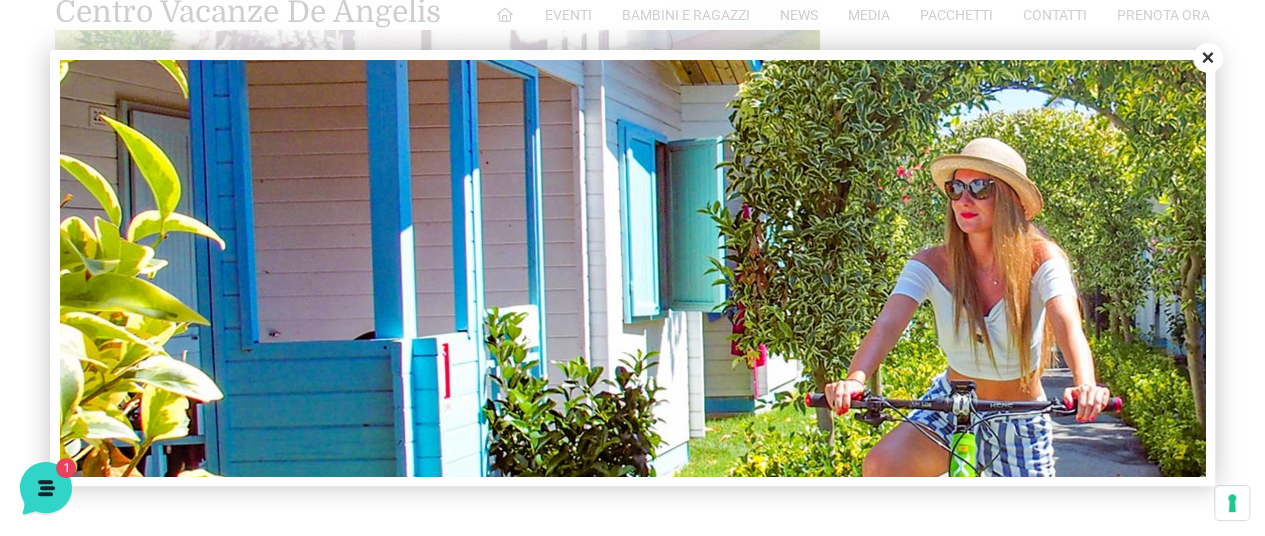 click on "Close" at bounding box center (1208, 58) 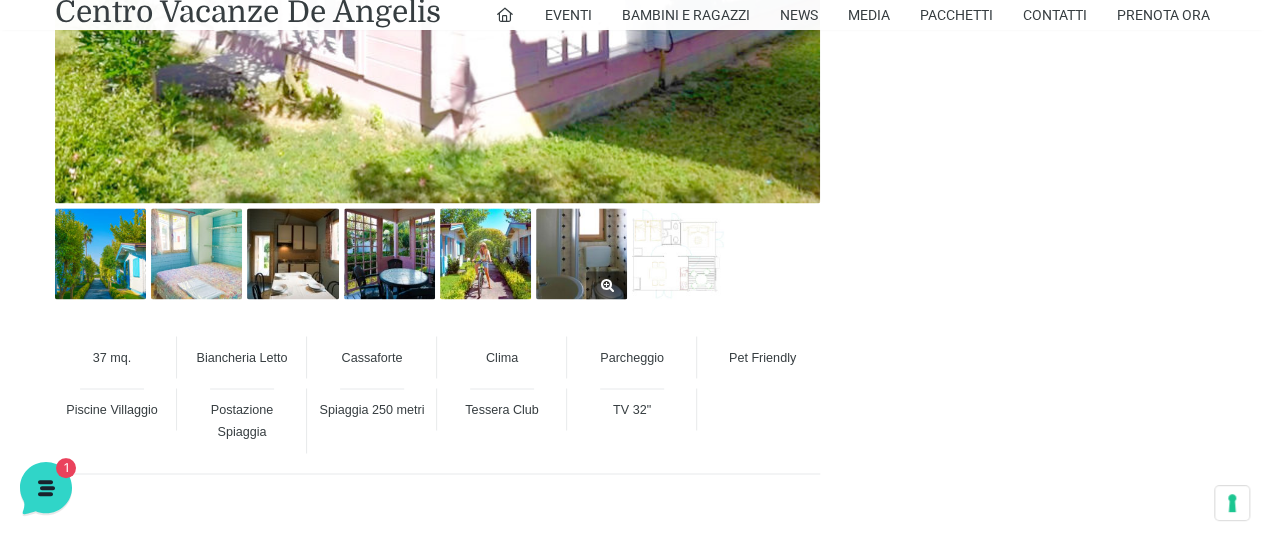 click at bounding box center [581, 253] 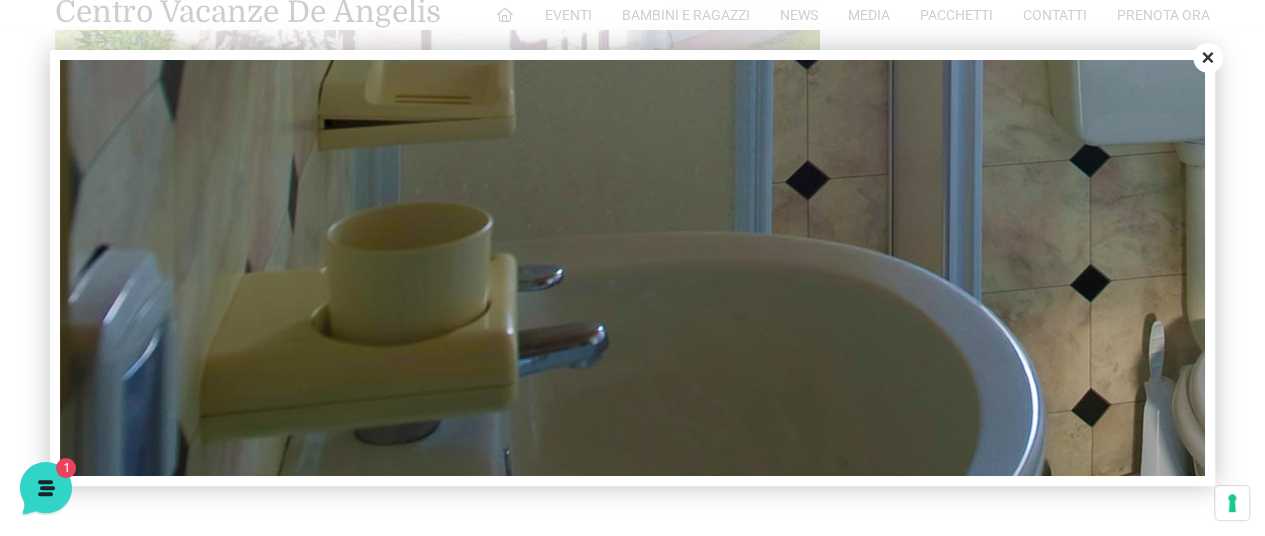 scroll, scrollTop: 679, scrollLeft: 0, axis: vertical 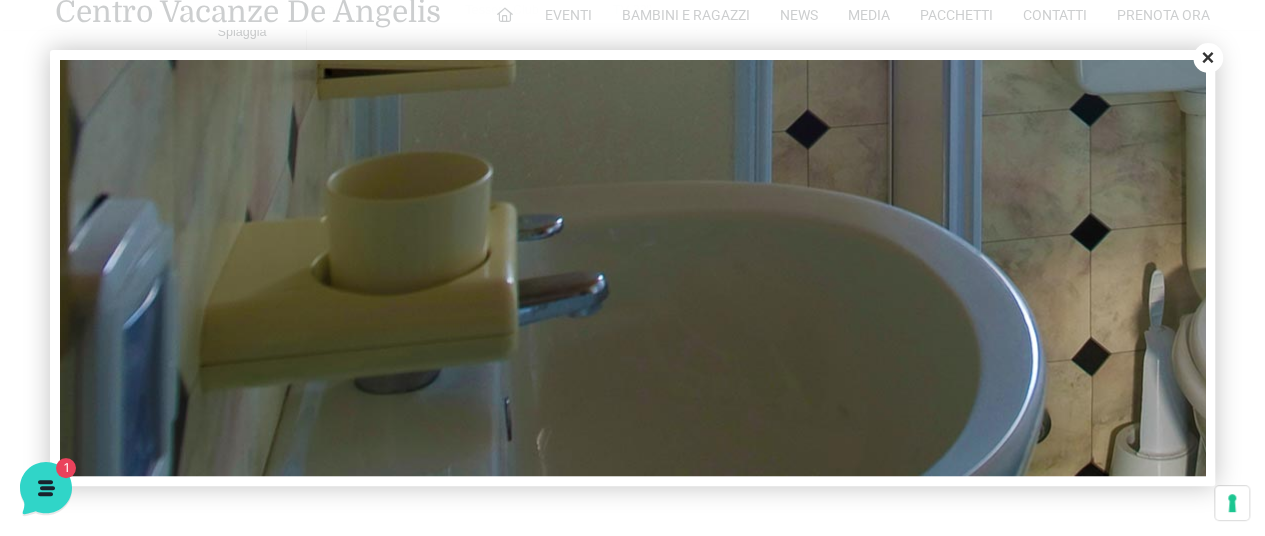 drag, startPoint x: 1210, startPoint y: 59, endPoint x: 1195, endPoint y: 62, distance: 15.297058 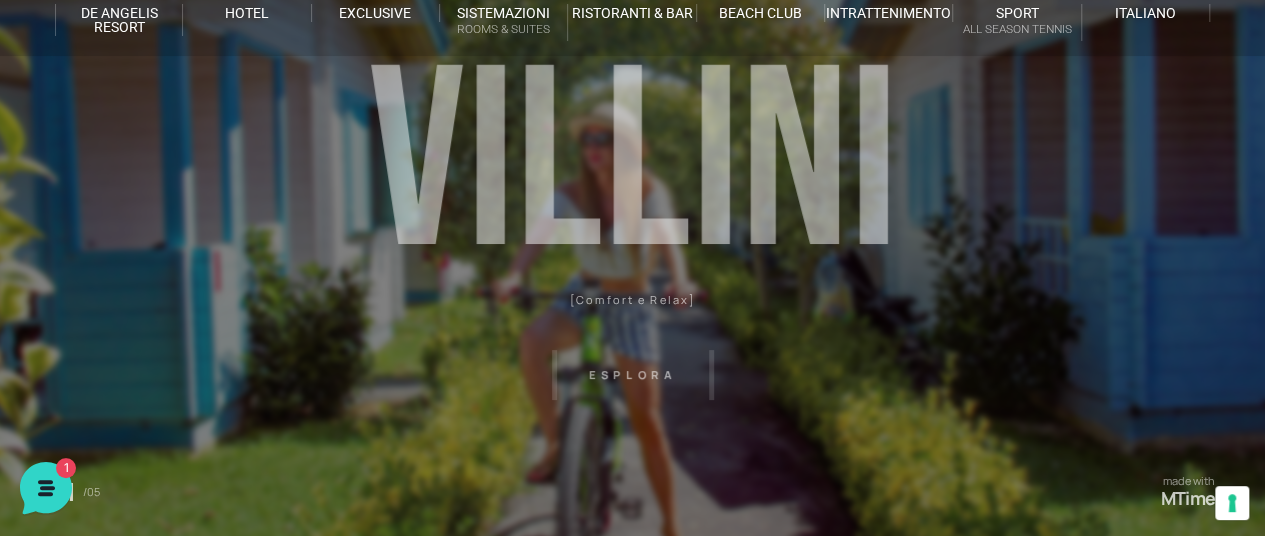 scroll, scrollTop: 0, scrollLeft: 0, axis: both 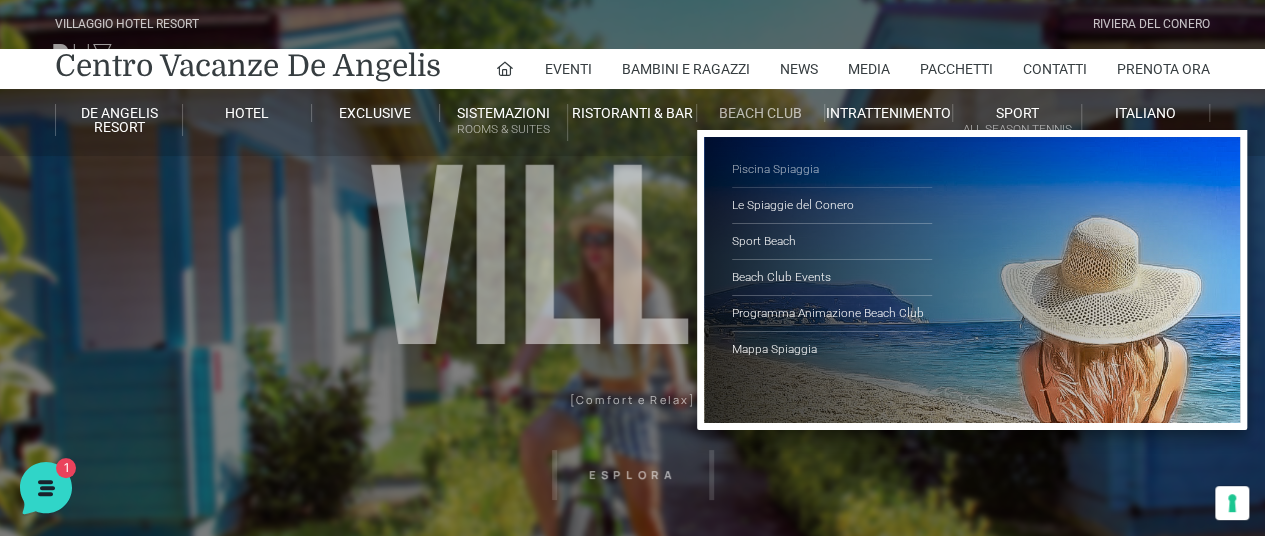 click on "Piscina Spiaggia" at bounding box center (832, 170) 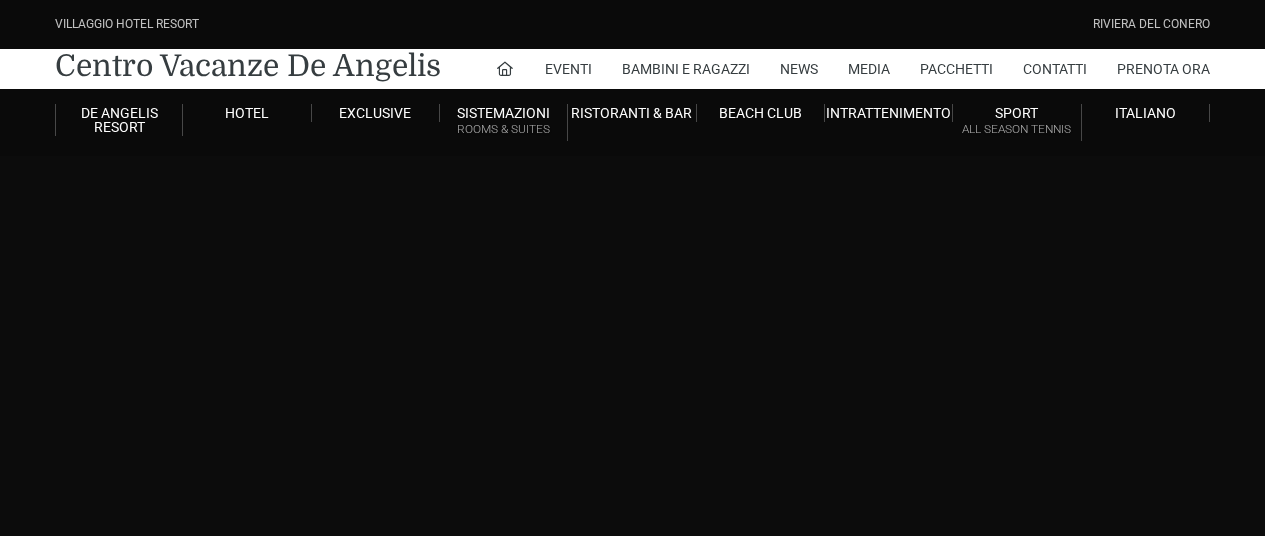scroll, scrollTop: 0, scrollLeft: 0, axis: both 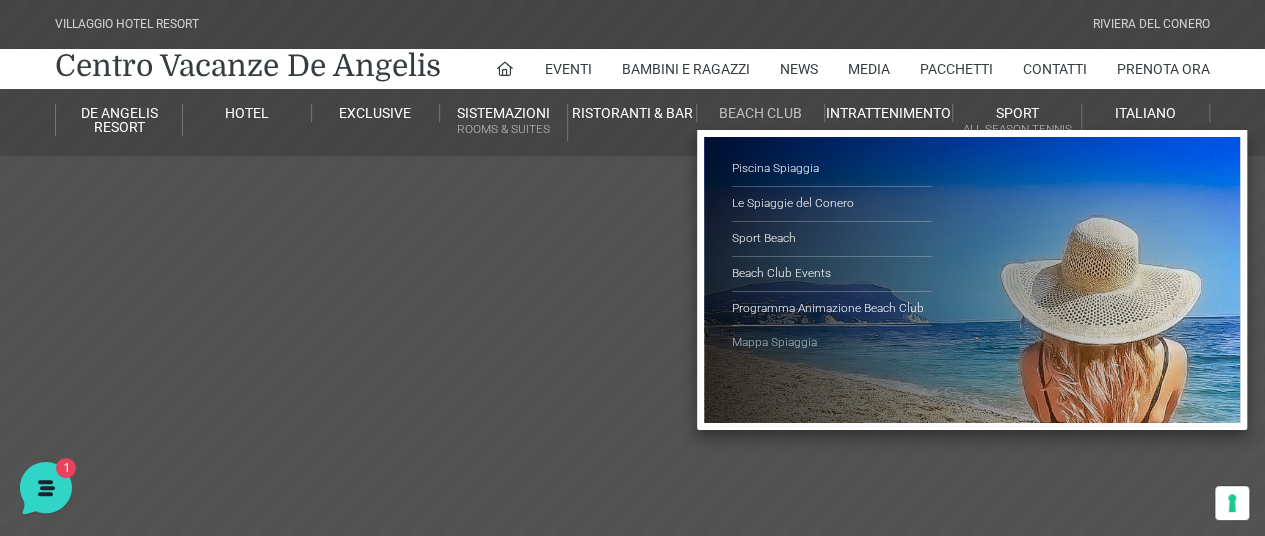 click on "Mappa Spiaggia" at bounding box center (832, 343) 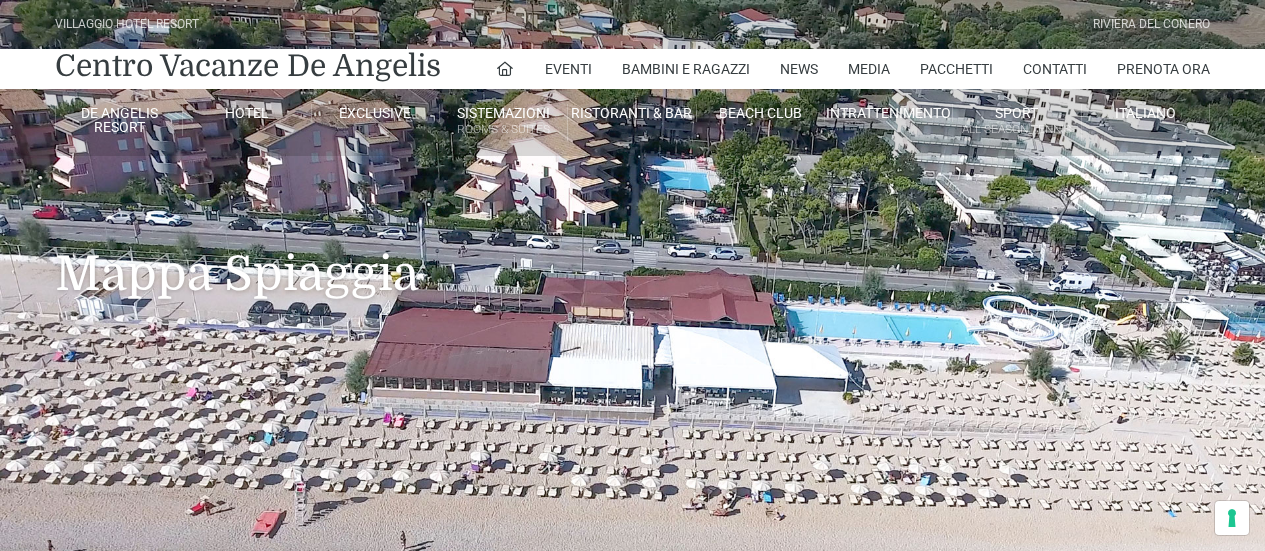 scroll, scrollTop: 0, scrollLeft: 0, axis: both 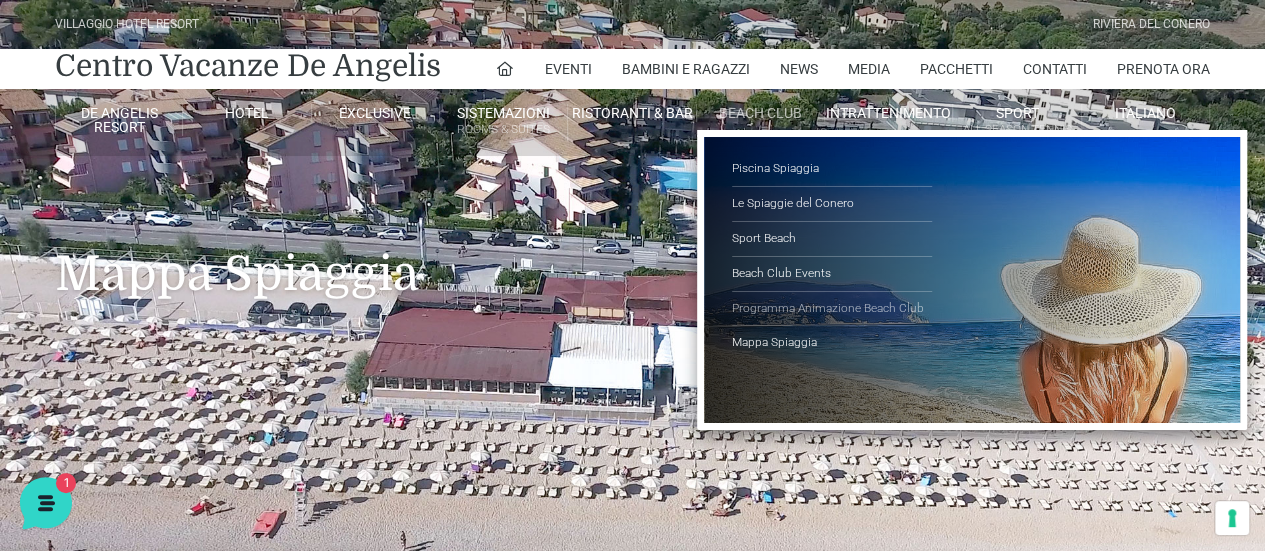 click on "Programma Animazione Beach Club" at bounding box center [832, 309] 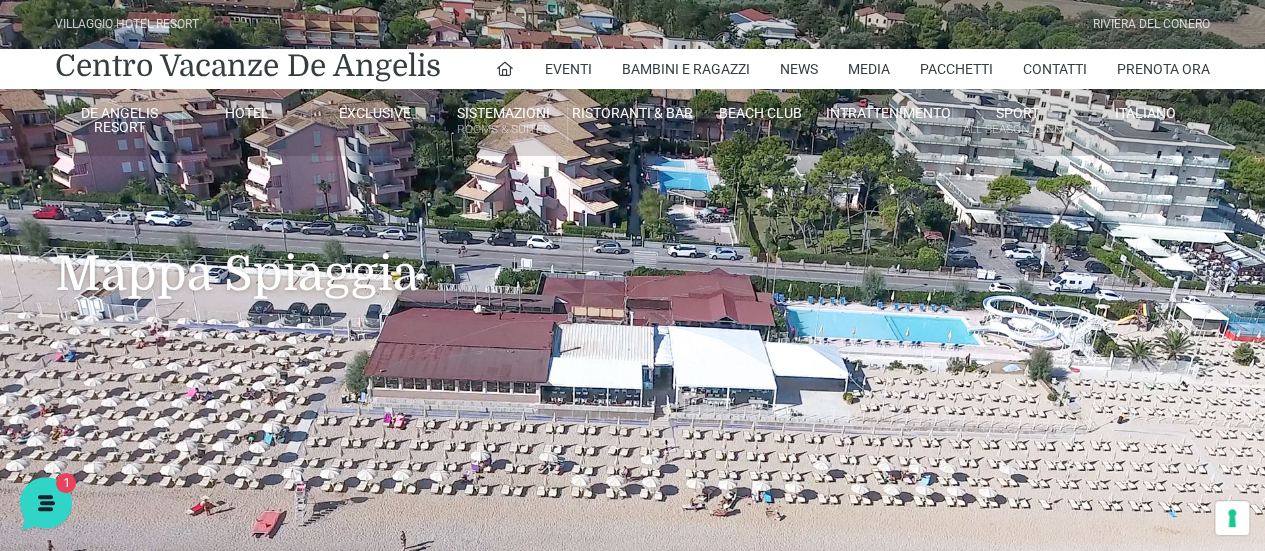 drag, startPoint x: 810, startPoint y: 421, endPoint x: 588, endPoint y: 411, distance: 222.22511 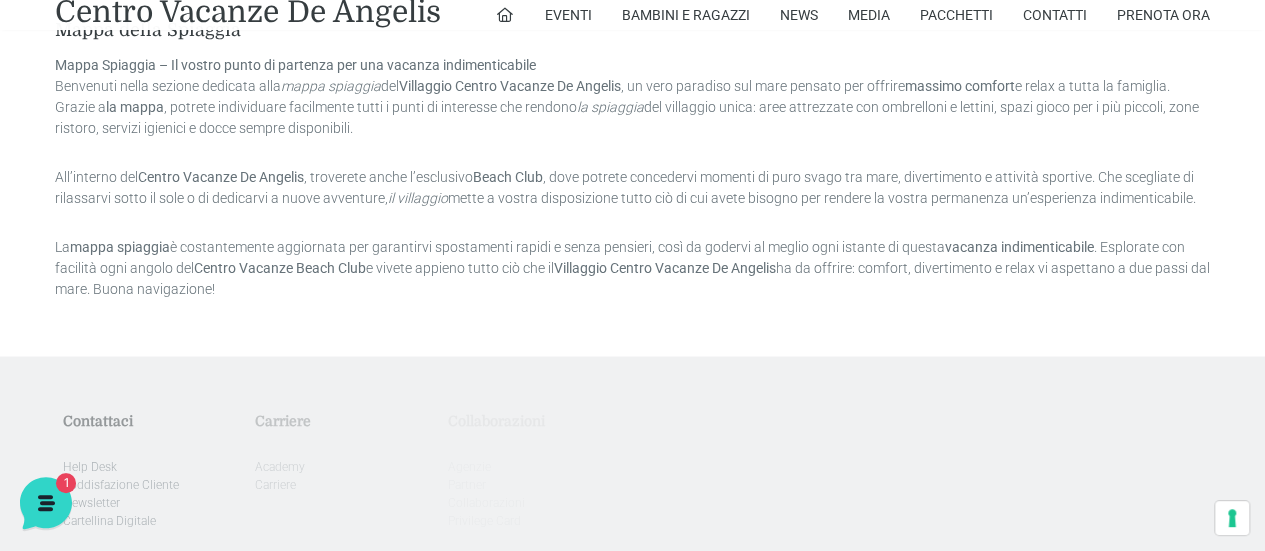 scroll, scrollTop: 1600, scrollLeft: 0, axis: vertical 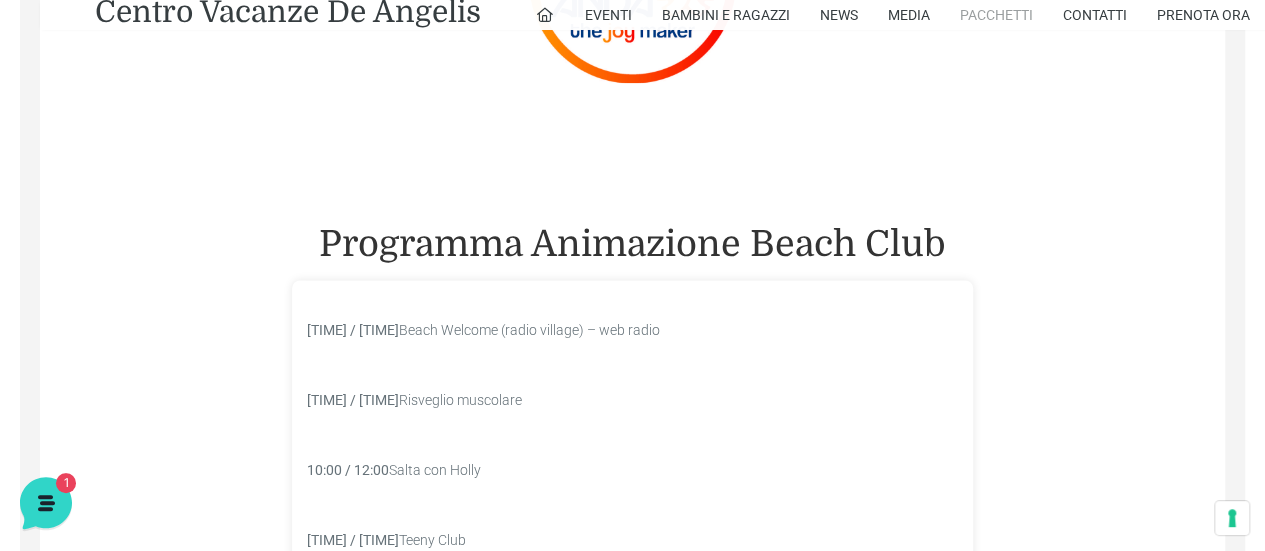 click on "Pacchetti" at bounding box center [996, 15] 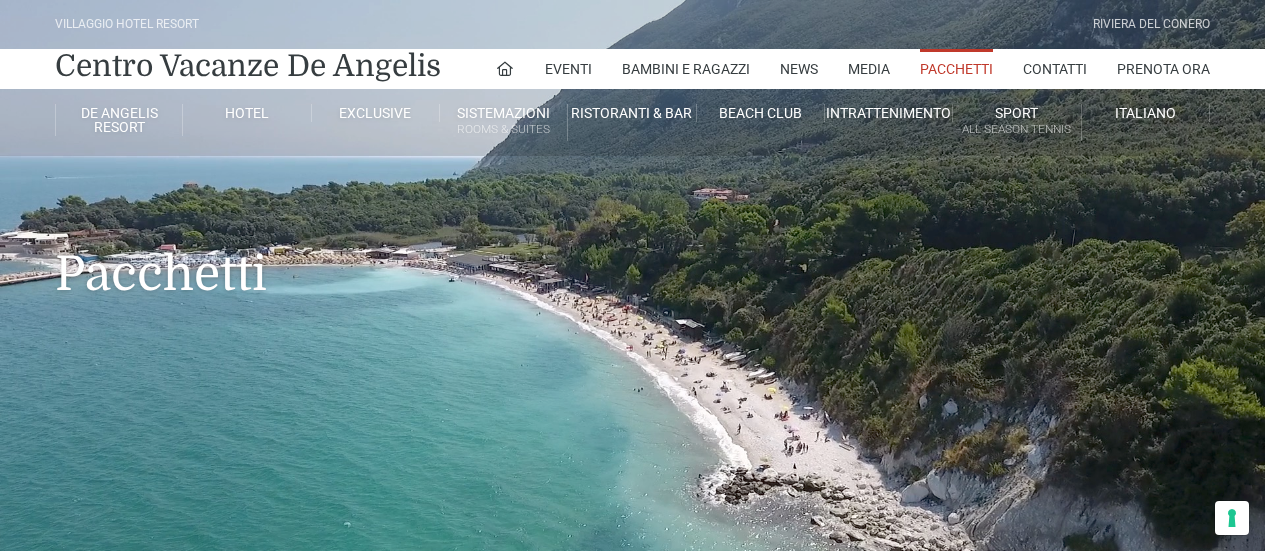 scroll, scrollTop: 0, scrollLeft: 0, axis: both 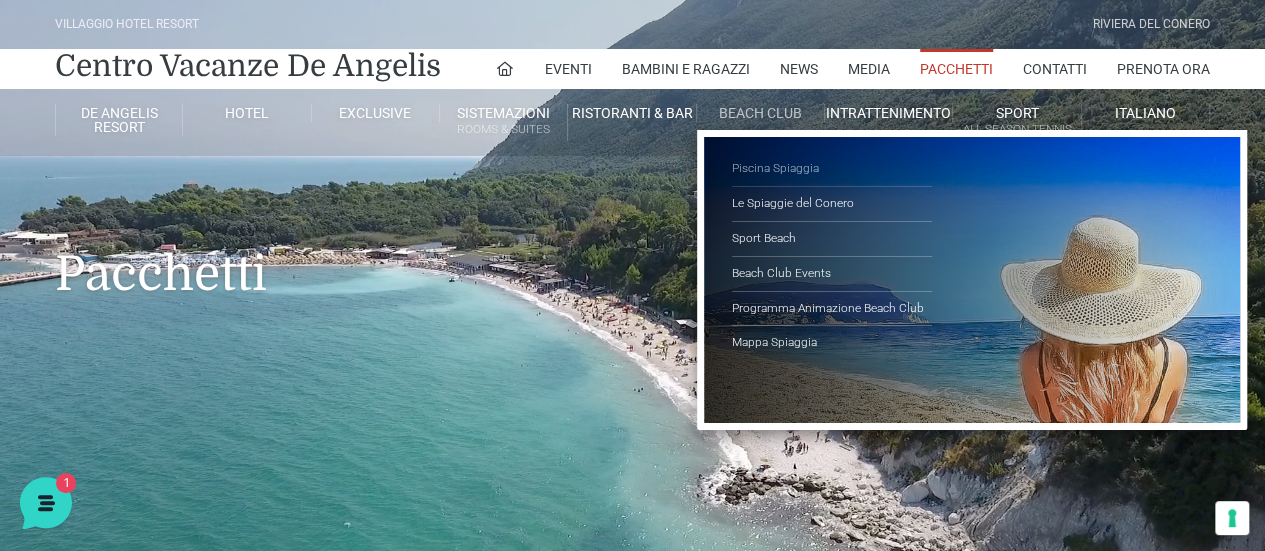 click on "Piscina Spiaggia" at bounding box center [832, 169] 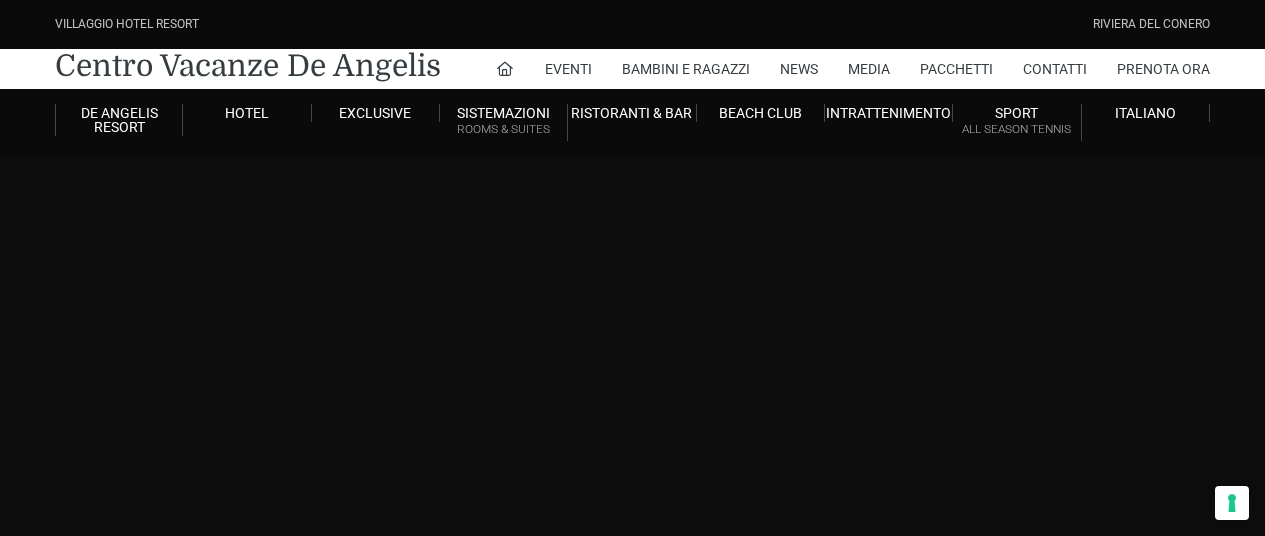 scroll, scrollTop: 0, scrollLeft: 0, axis: both 